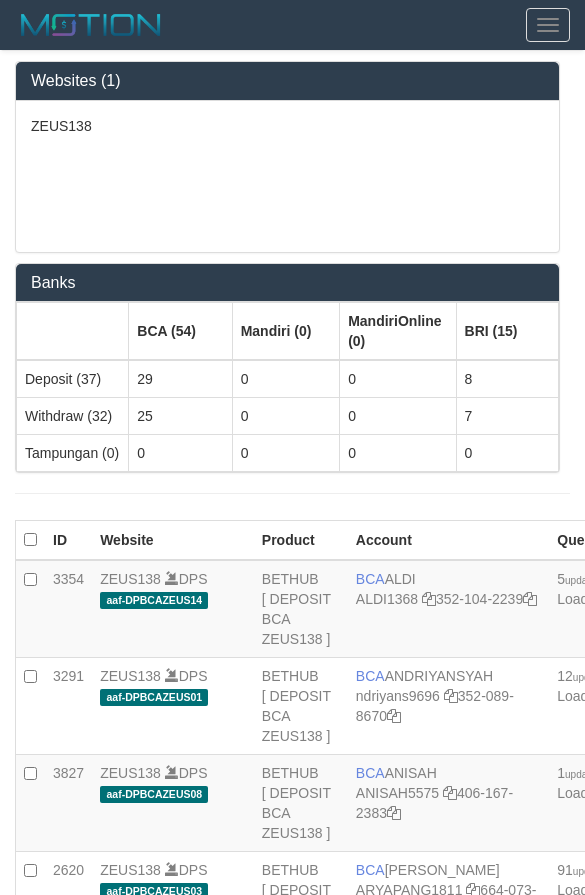 scroll, scrollTop: 4391, scrollLeft: 0, axis: vertical 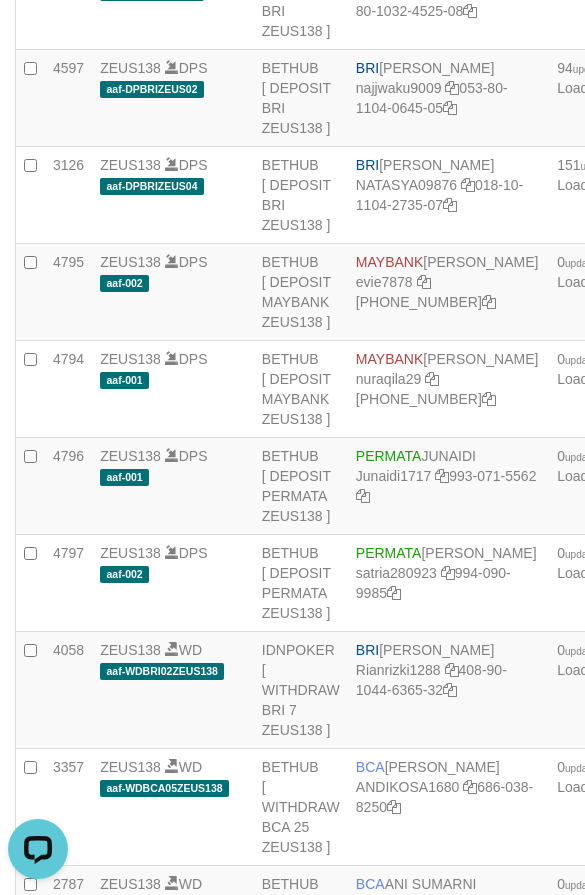 click on "ZEUS138
DPS
aaf-DPBRIZEUS04" at bounding box center (173, -387) 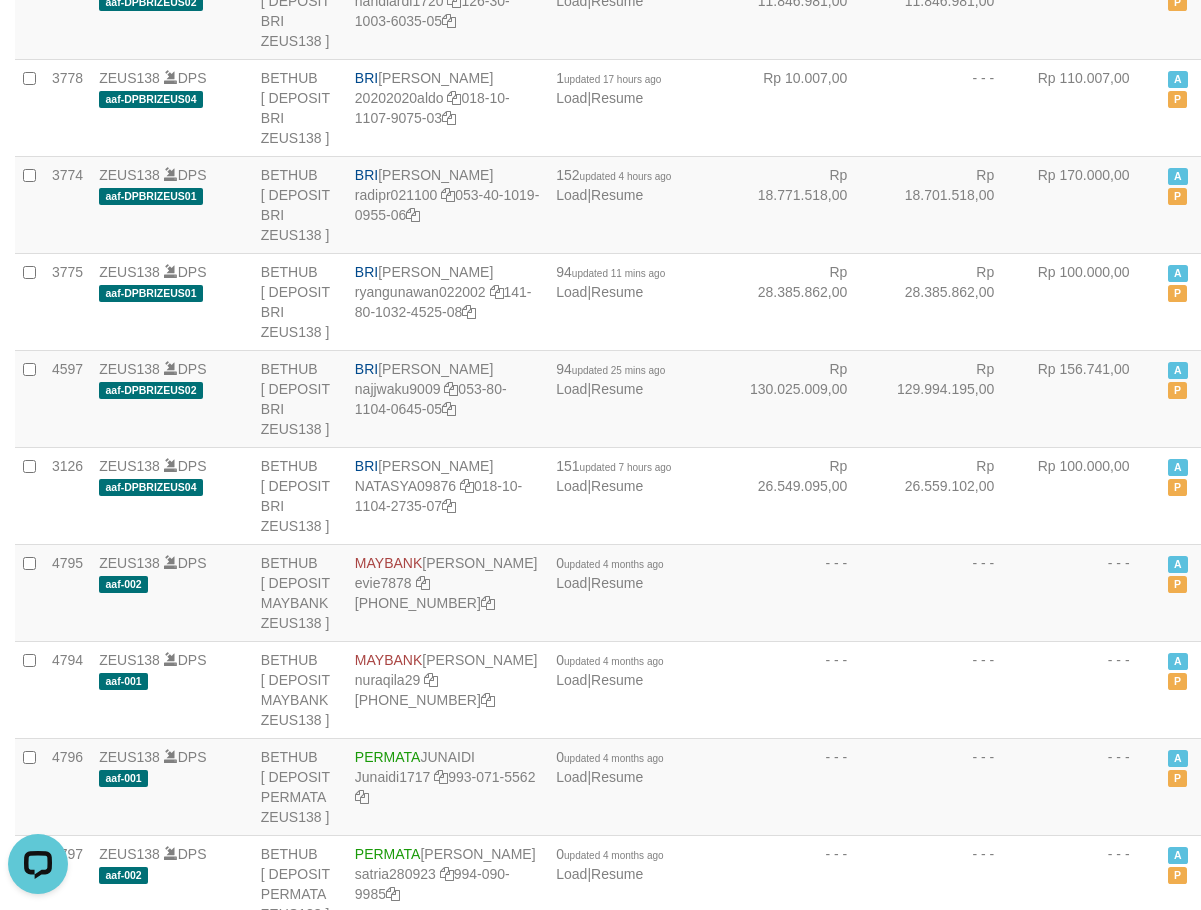 scroll, scrollTop: 3622, scrollLeft: 0, axis: vertical 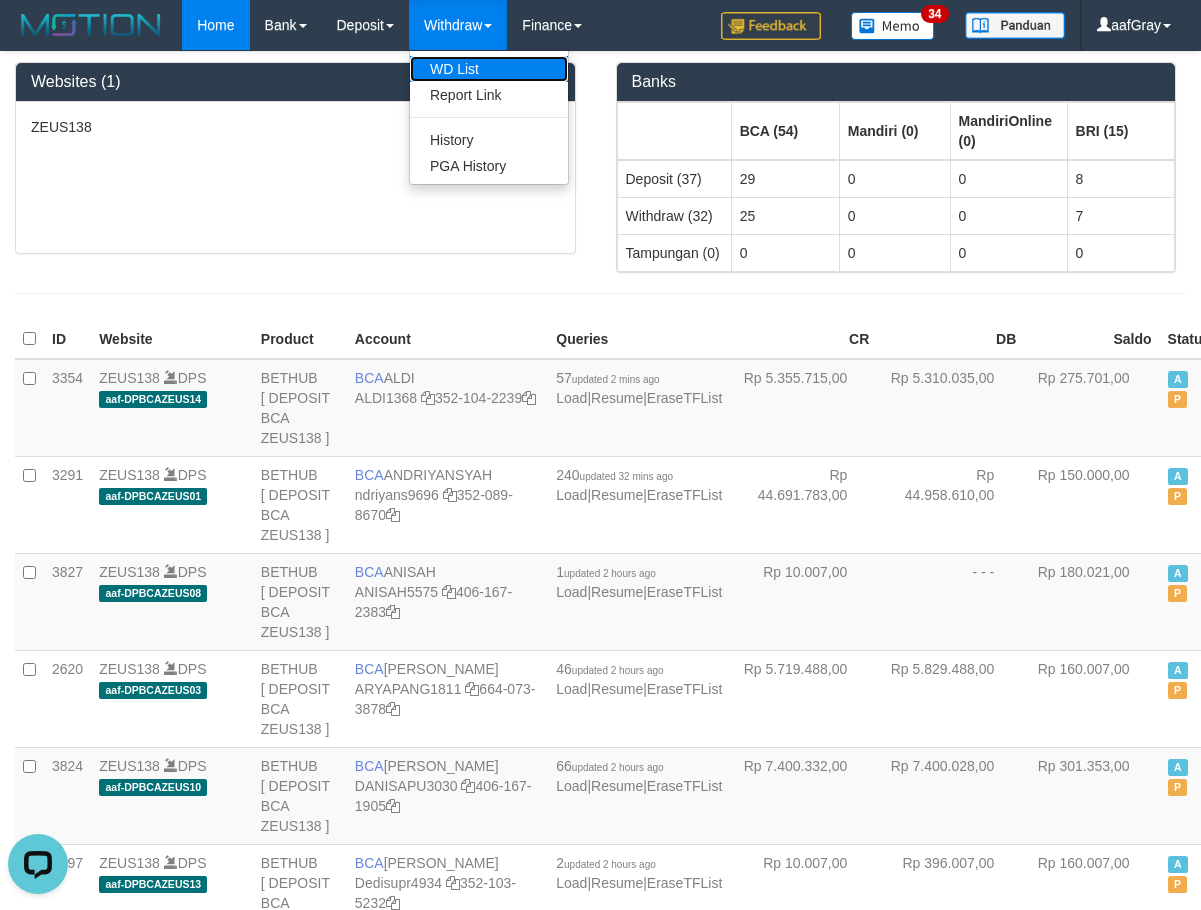 click on "WD List" at bounding box center (489, 69) 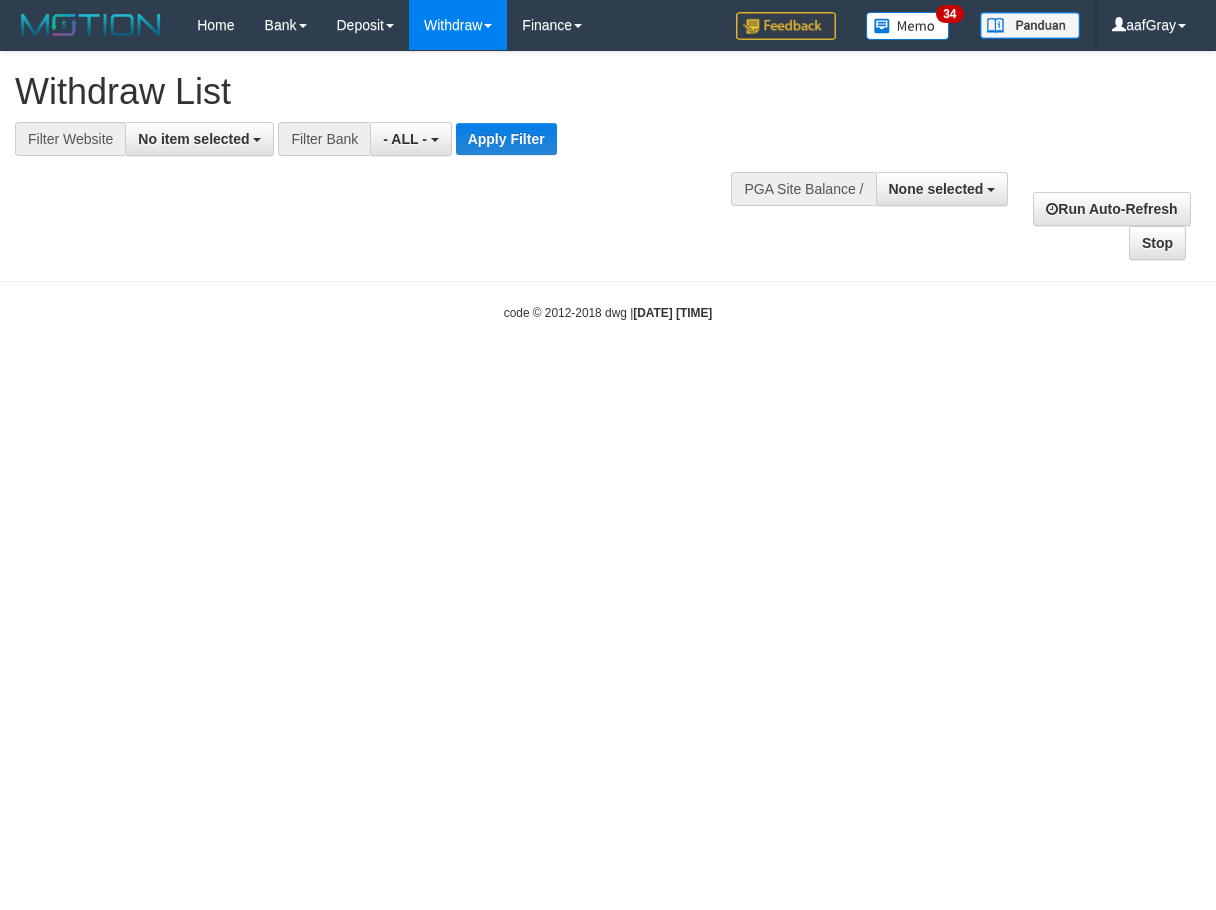 select 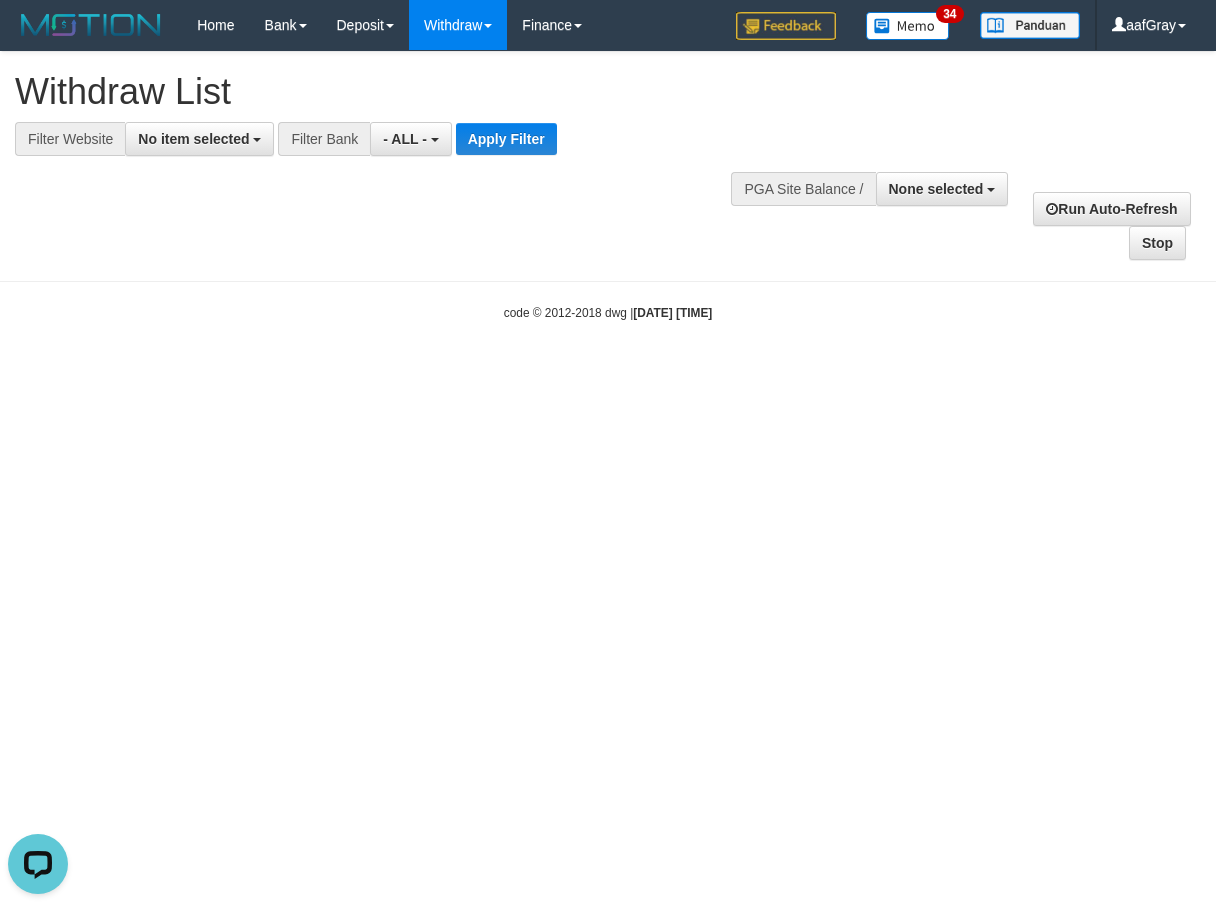 scroll, scrollTop: 0, scrollLeft: 0, axis: both 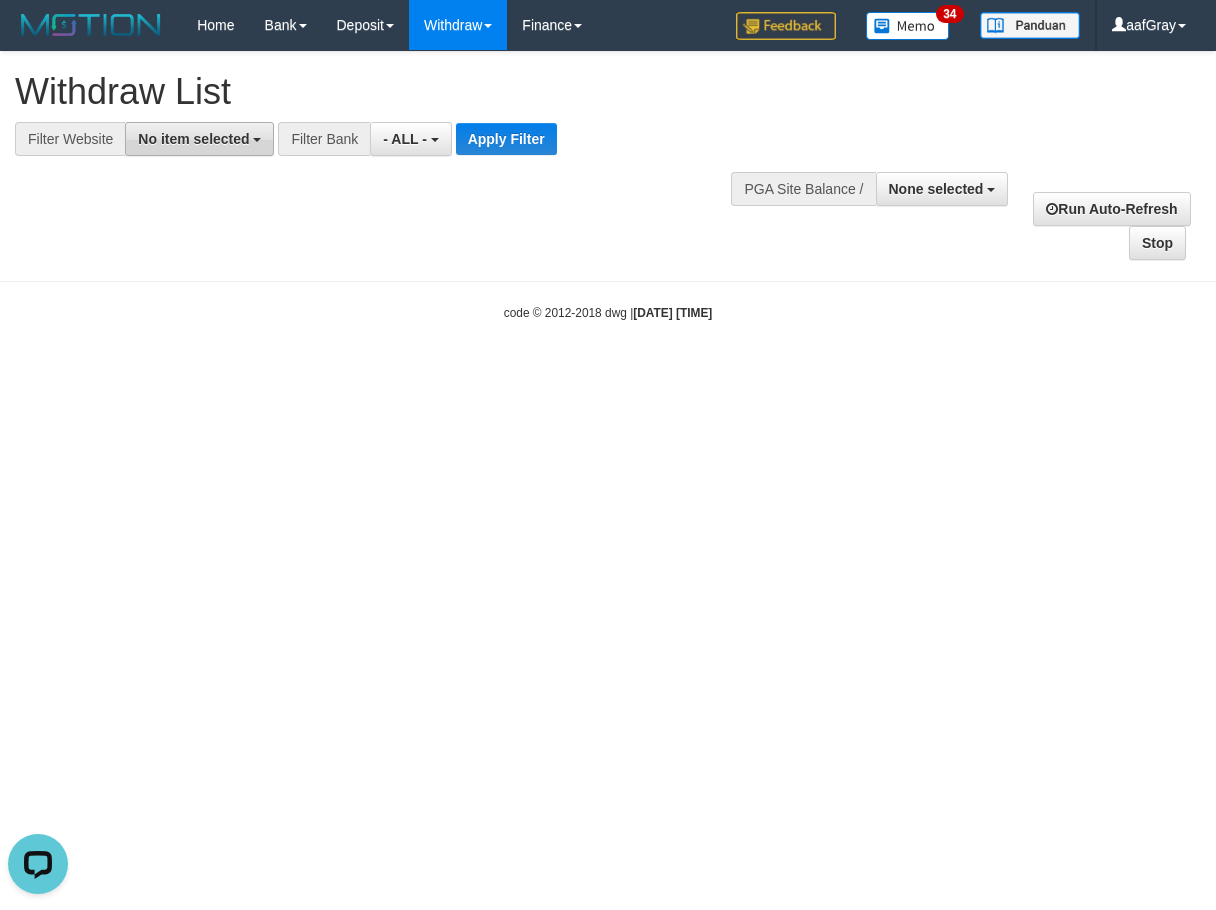 click on "No item selected" at bounding box center [193, 139] 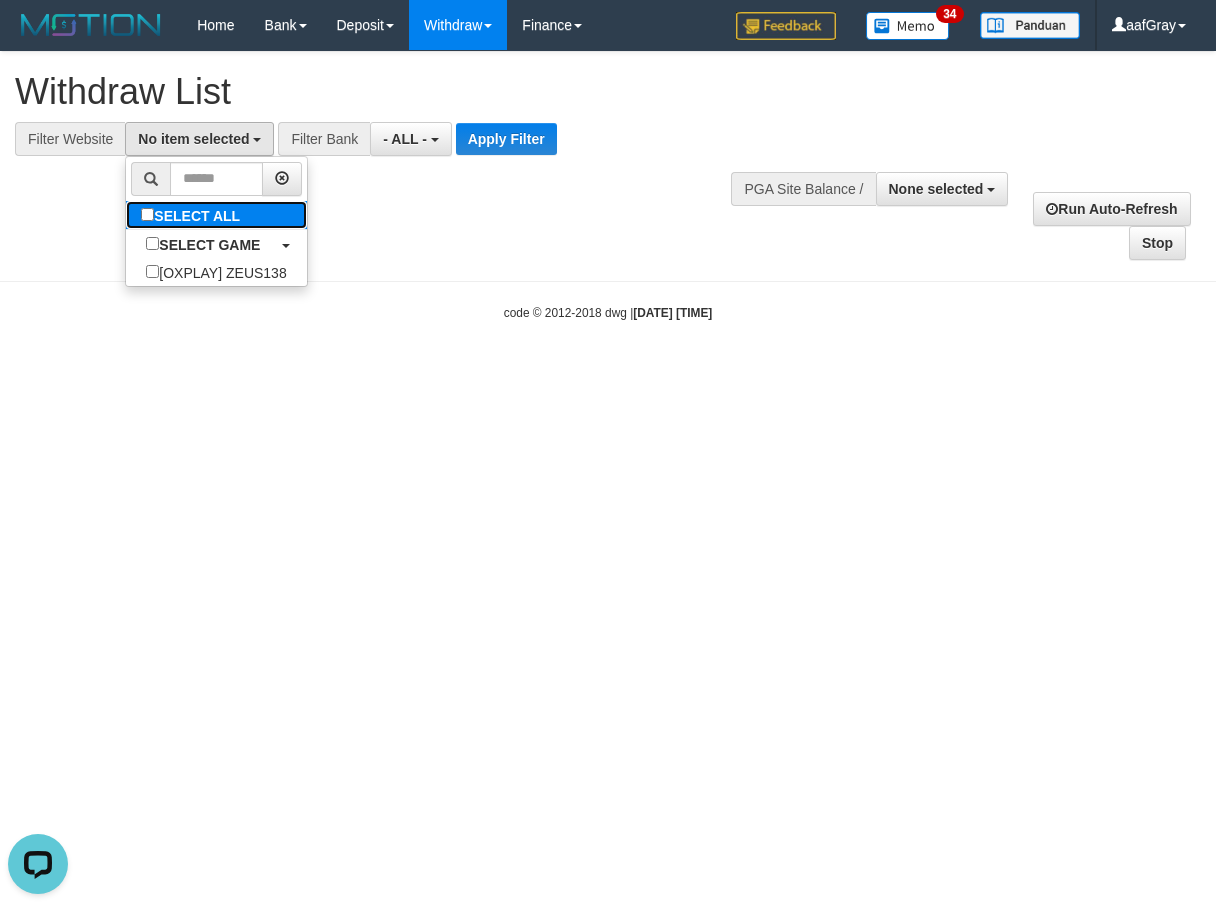 click on "SELECT ALL" at bounding box center [193, 215] 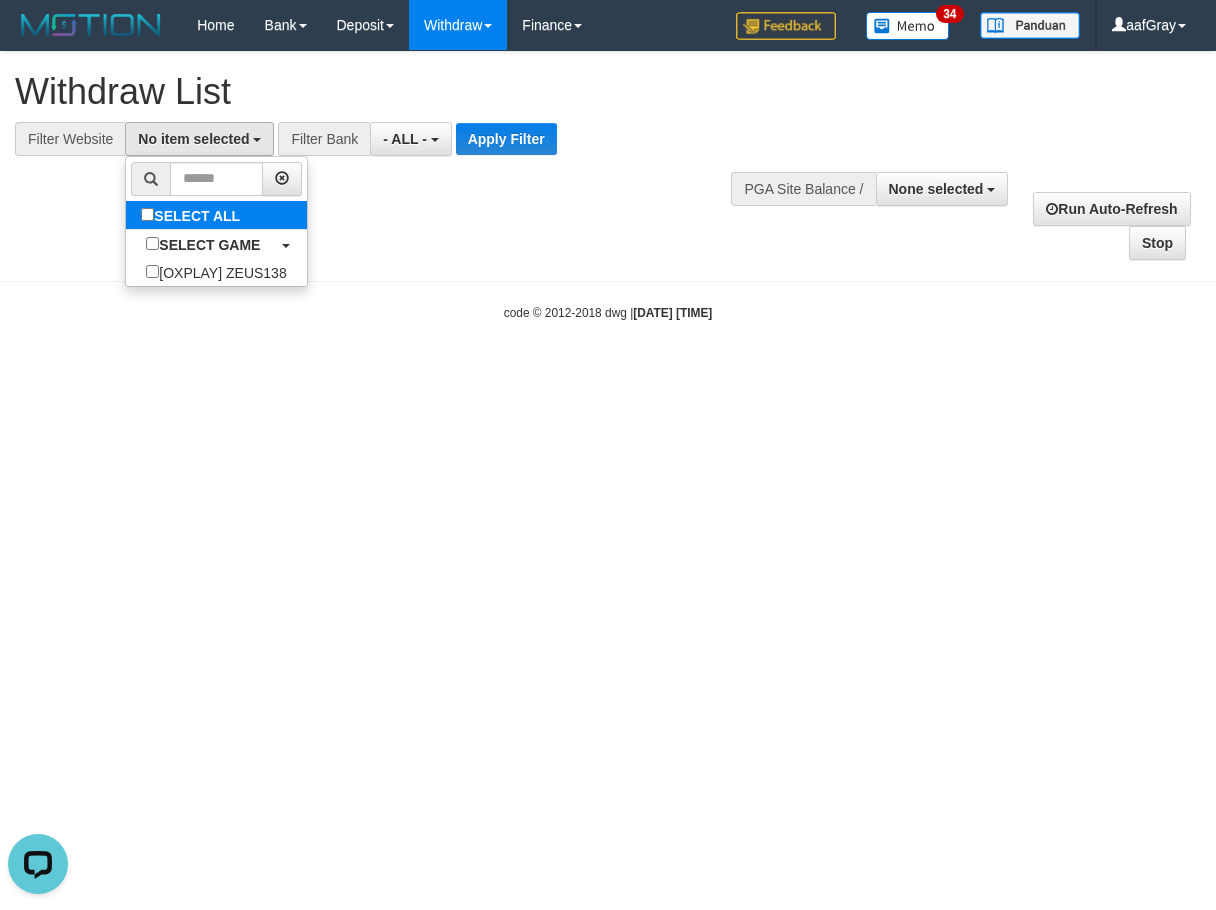 select on "***" 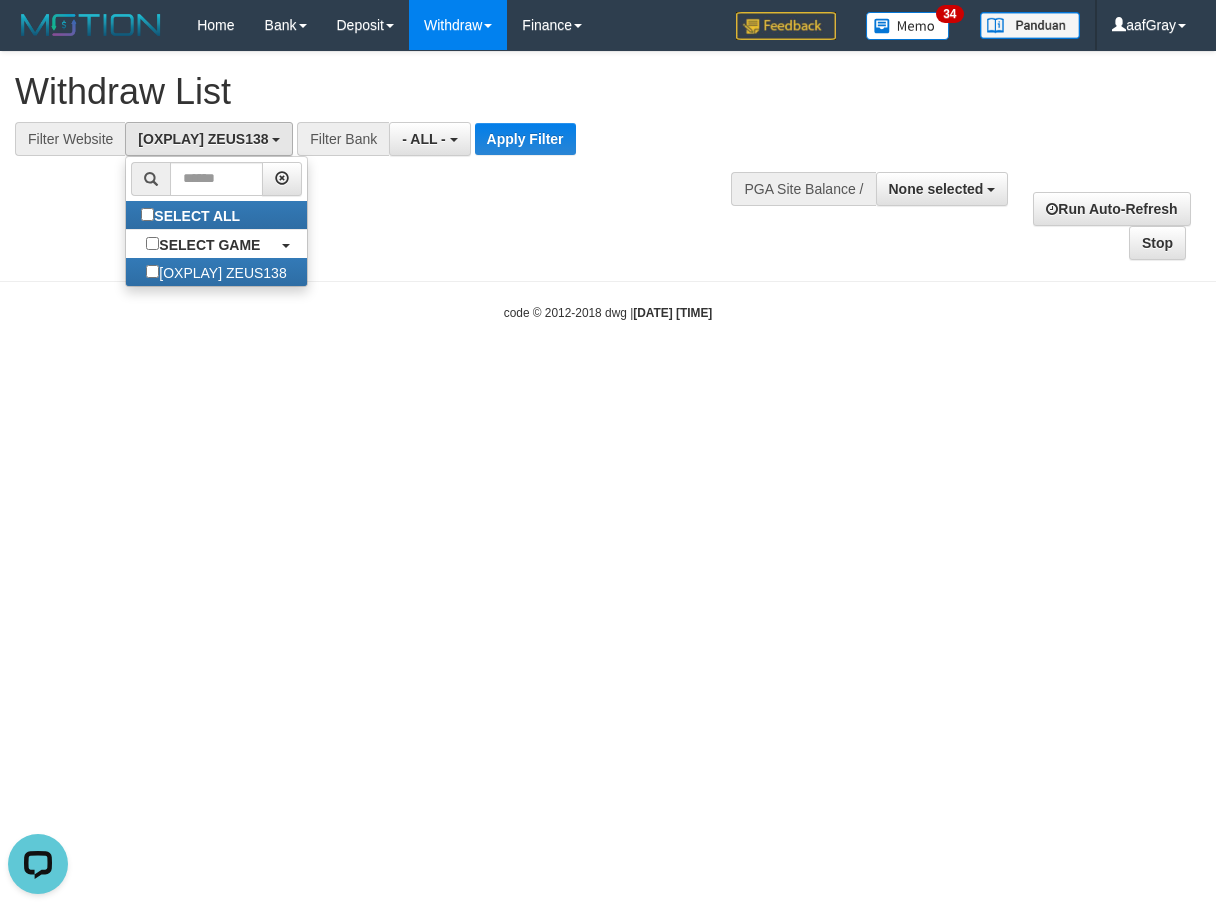 scroll, scrollTop: 18, scrollLeft: 0, axis: vertical 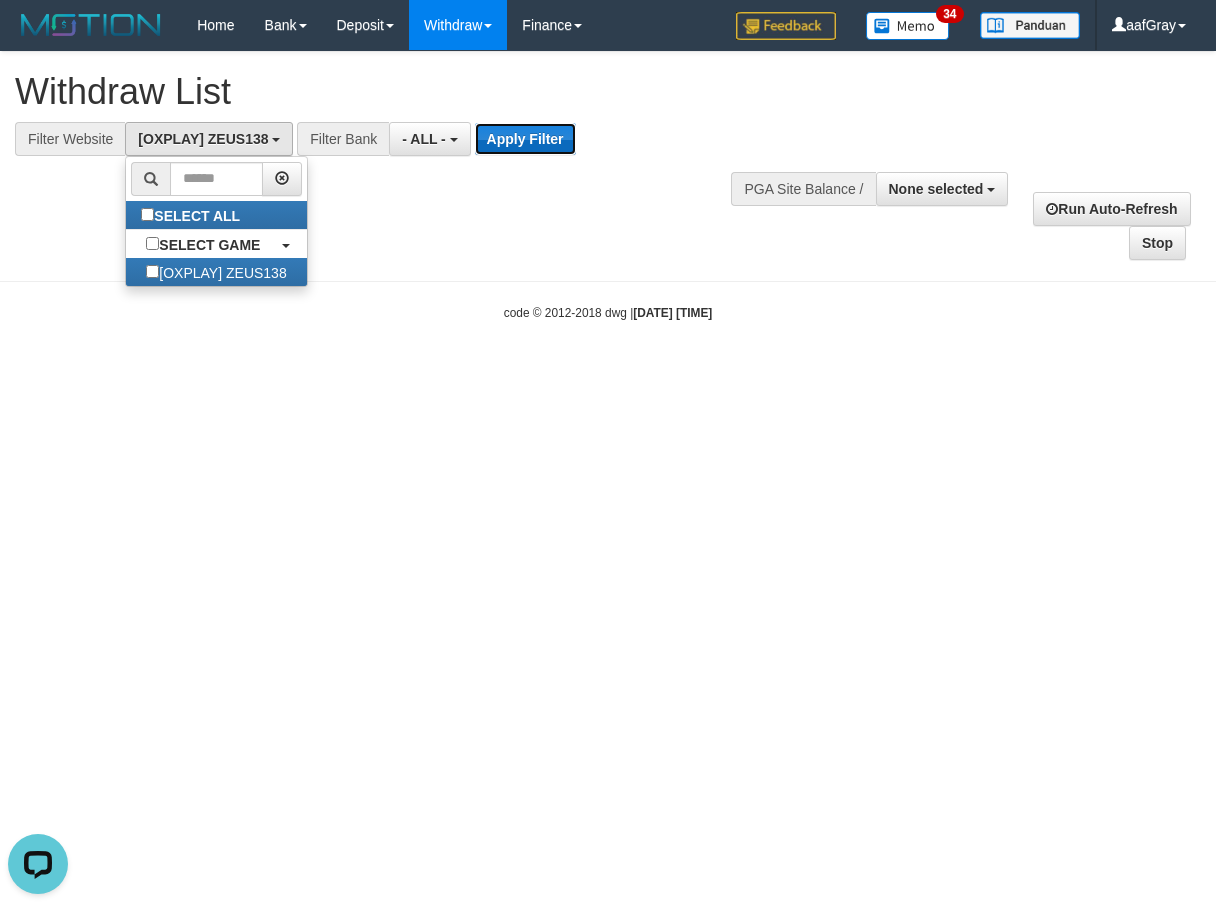 click on "Apply Filter" at bounding box center (525, 139) 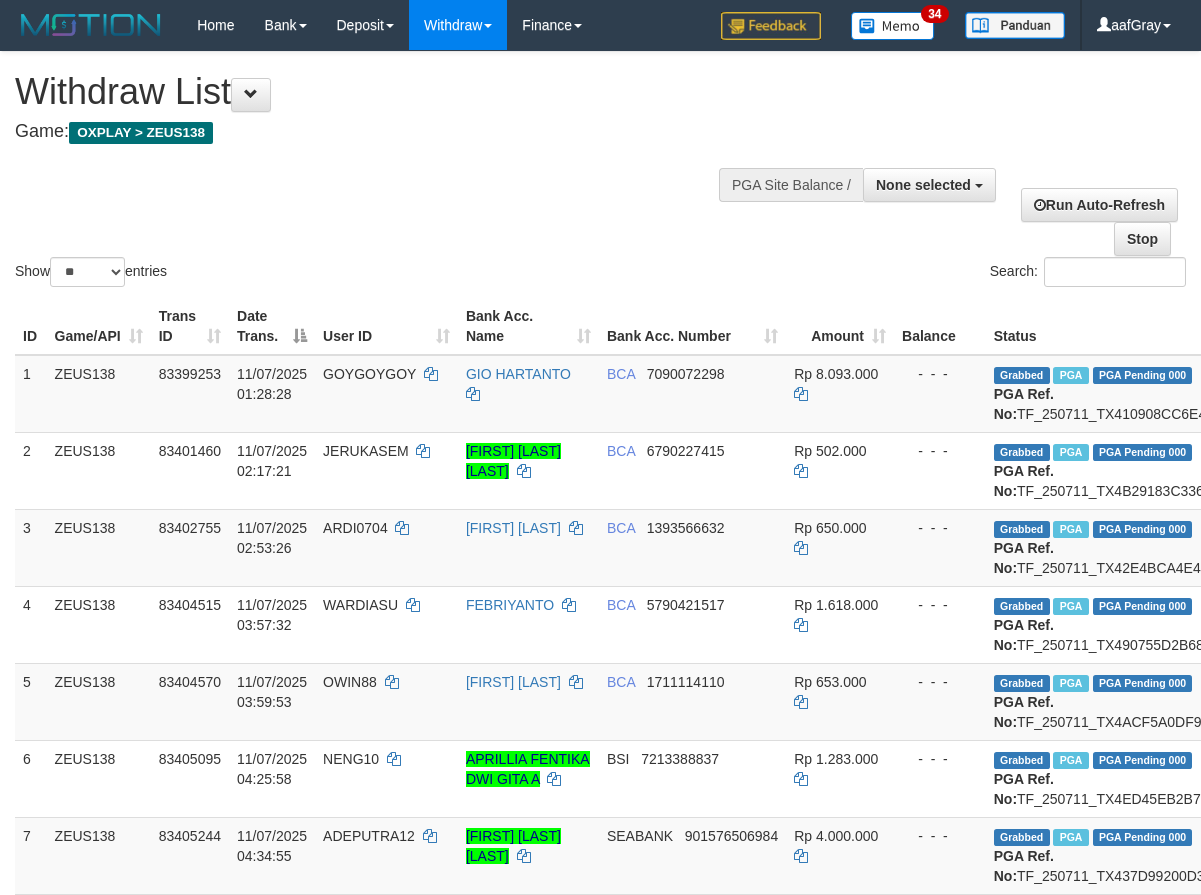 select 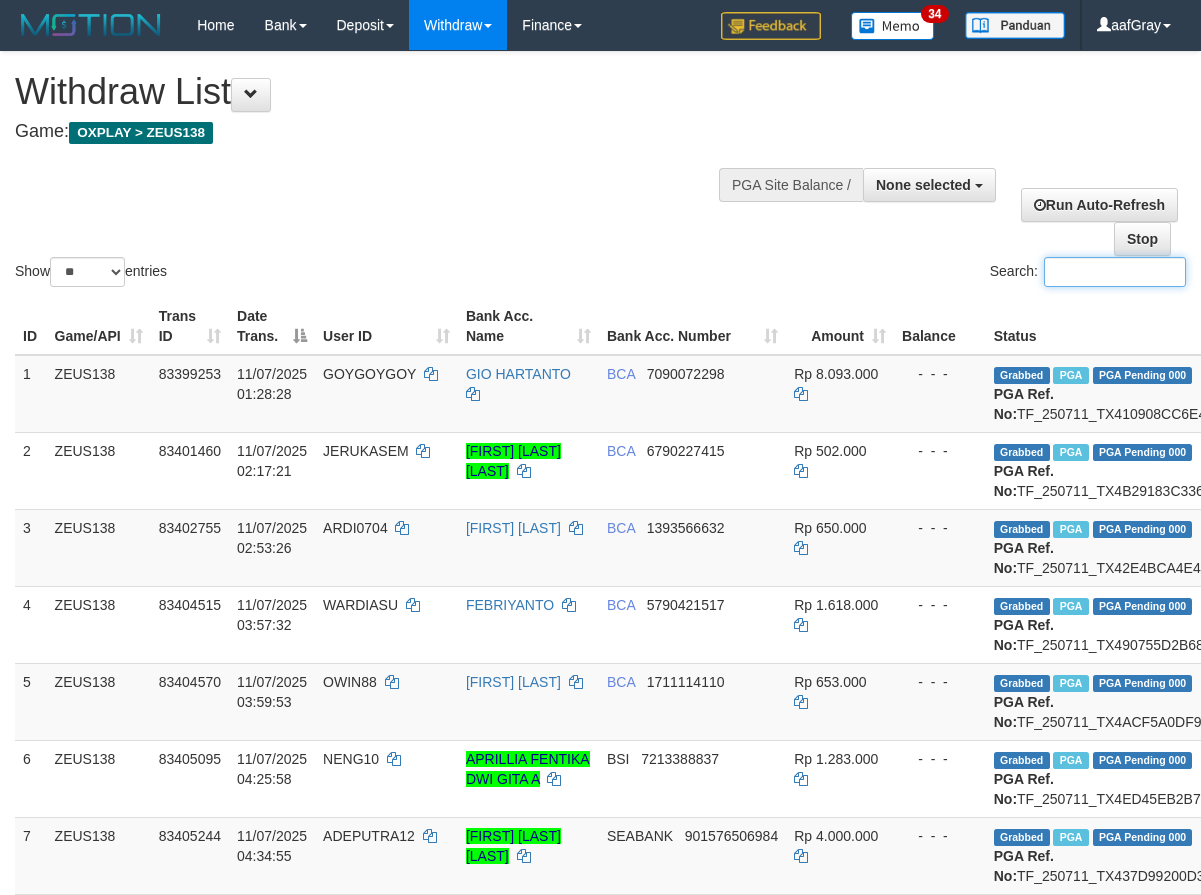 click on "Search:" at bounding box center (1115, 272) 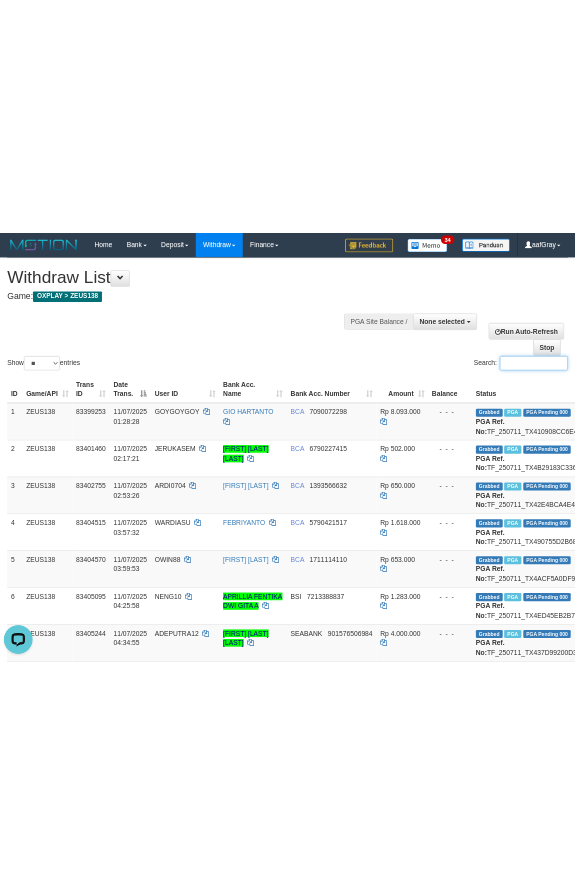 scroll, scrollTop: 0, scrollLeft: 0, axis: both 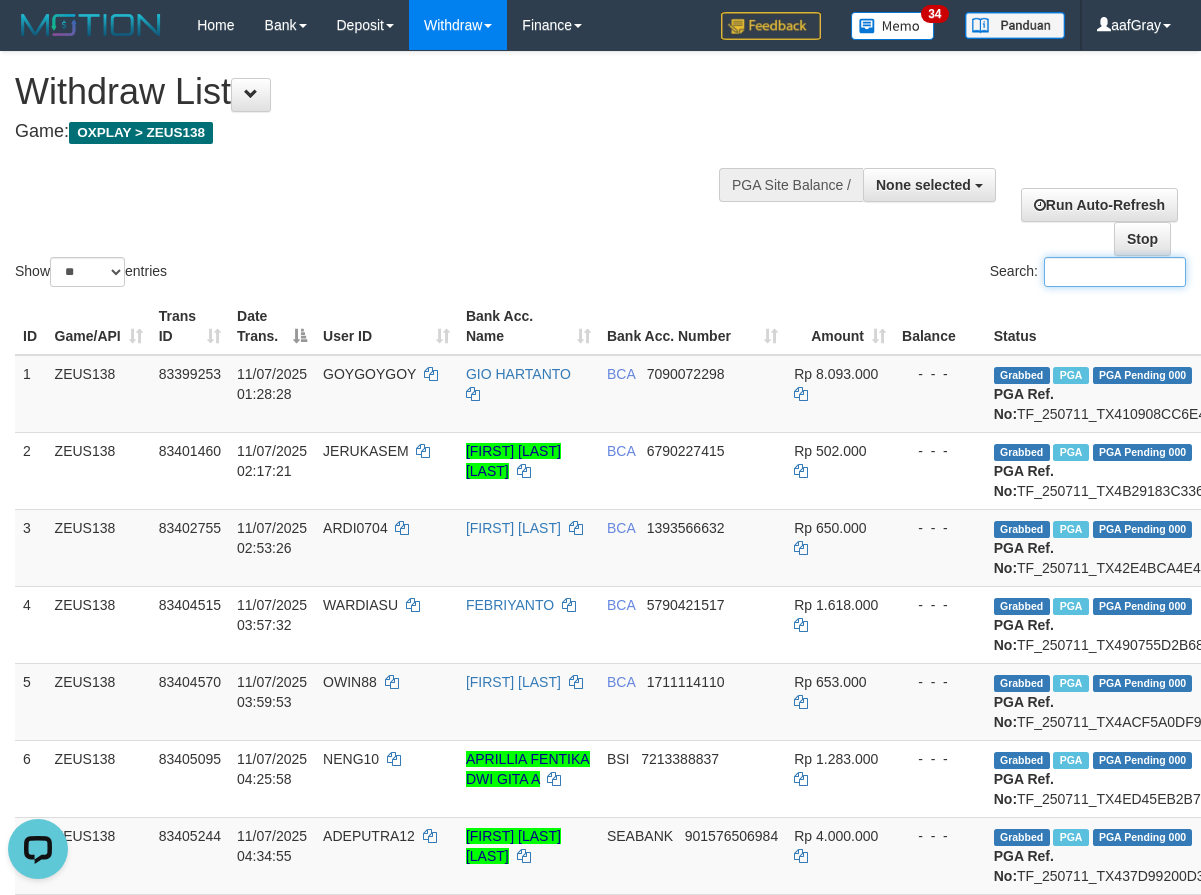 paste on "********" 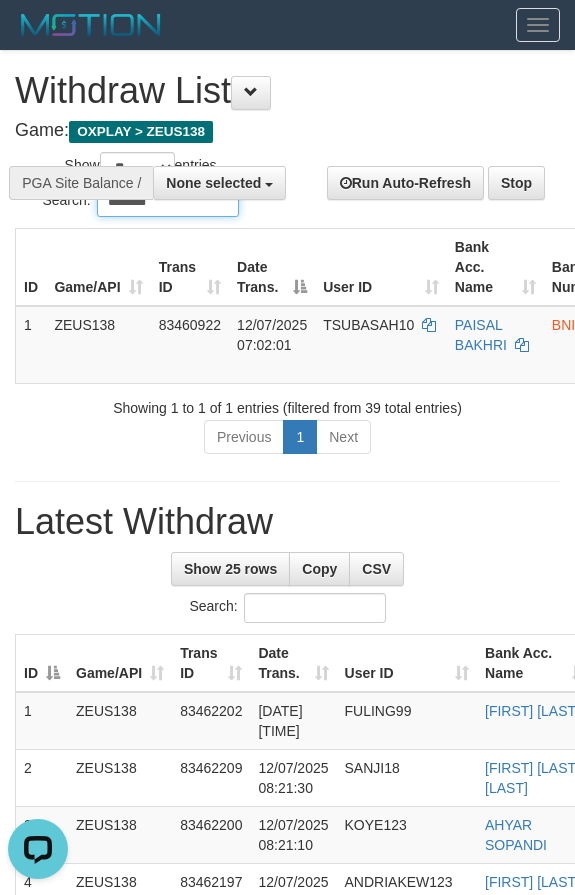 type on "********" 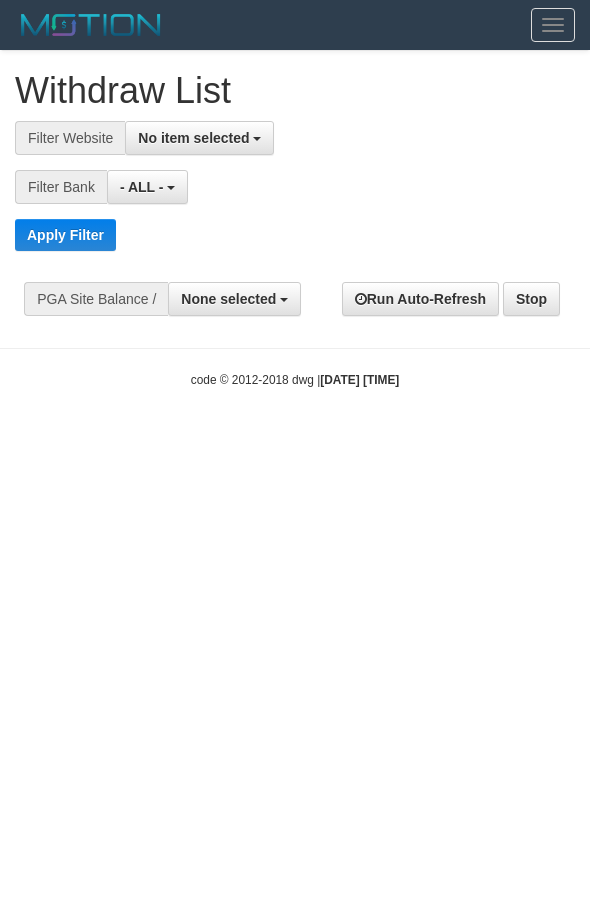 select 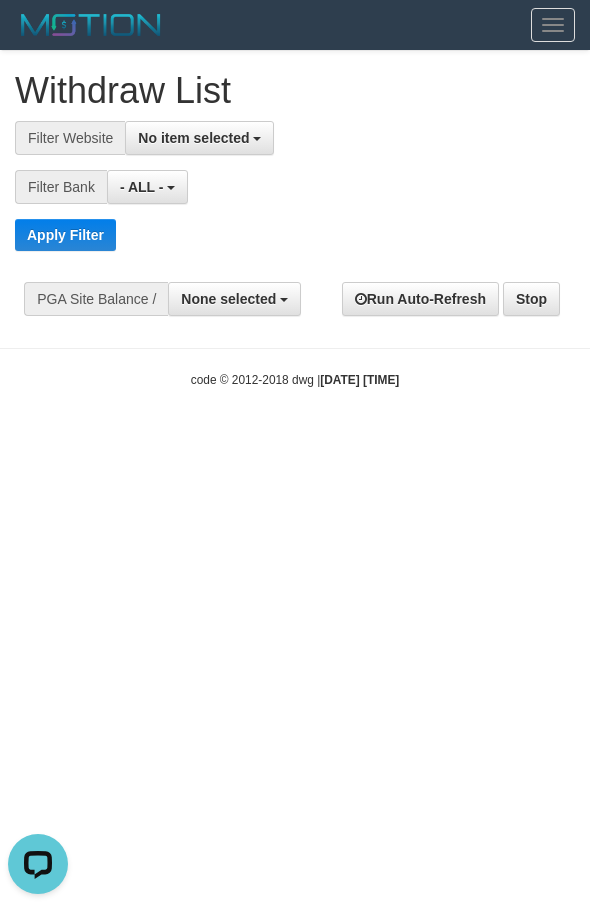 scroll, scrollTop: 0, scrollLeft: 0, axis: both 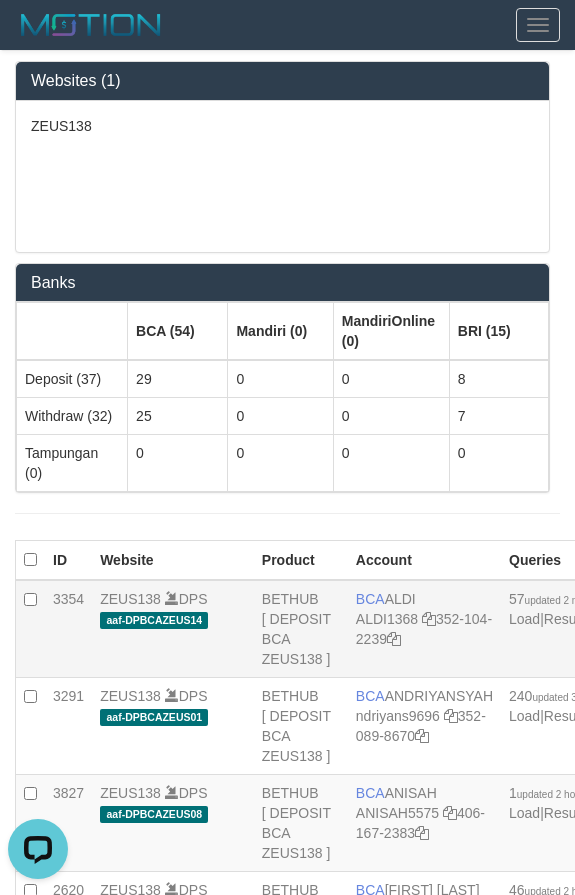 click on "ZEUS138
DPS
aaf-DPBCAZEUS14" at bounding box center [173, 629] 